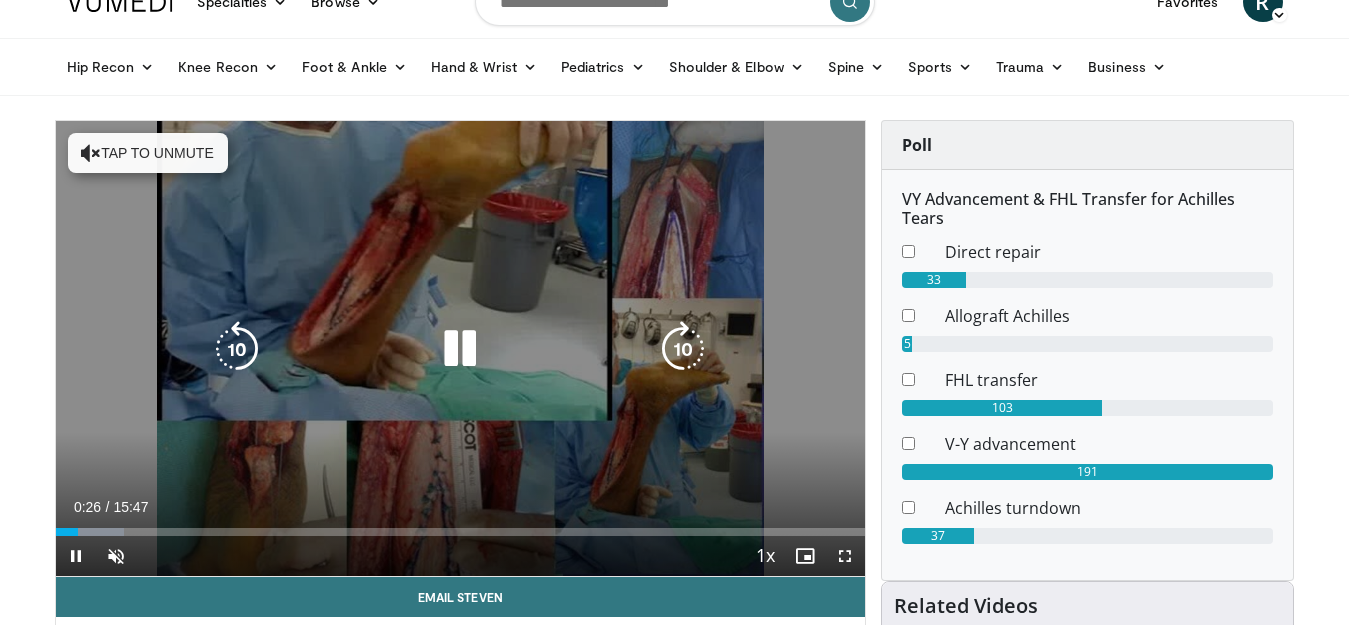 scroll, scrollTop: 0, scrollLeft: 0, axis: both 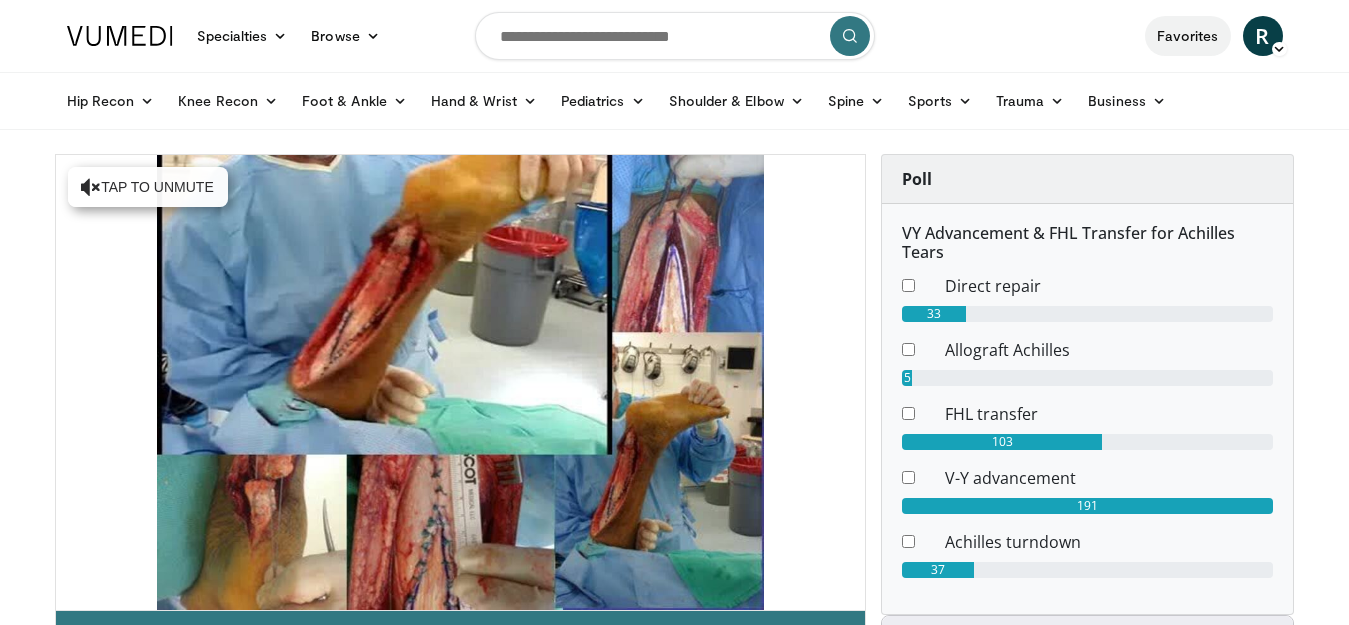 click on "Favorites" at bounding box center [1188, 36] 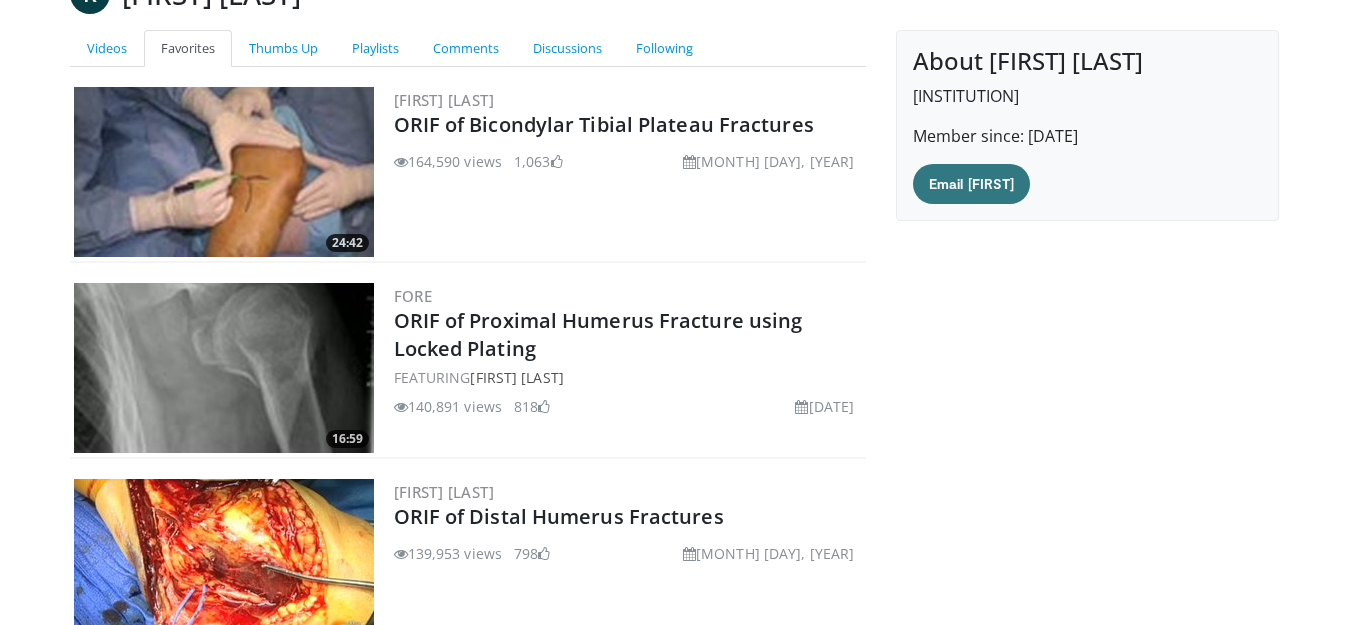 scroll, scrollTop: 0, scrollLeft: 0, axis: both 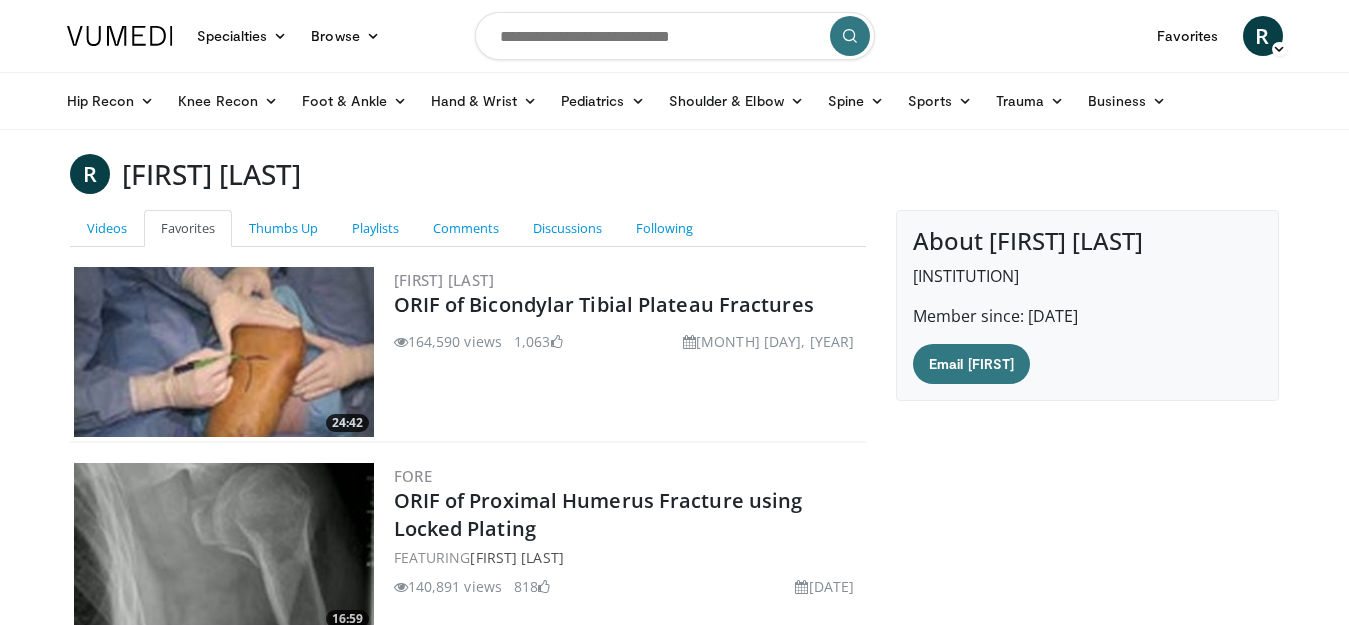 click at bounding box center (224, 352) 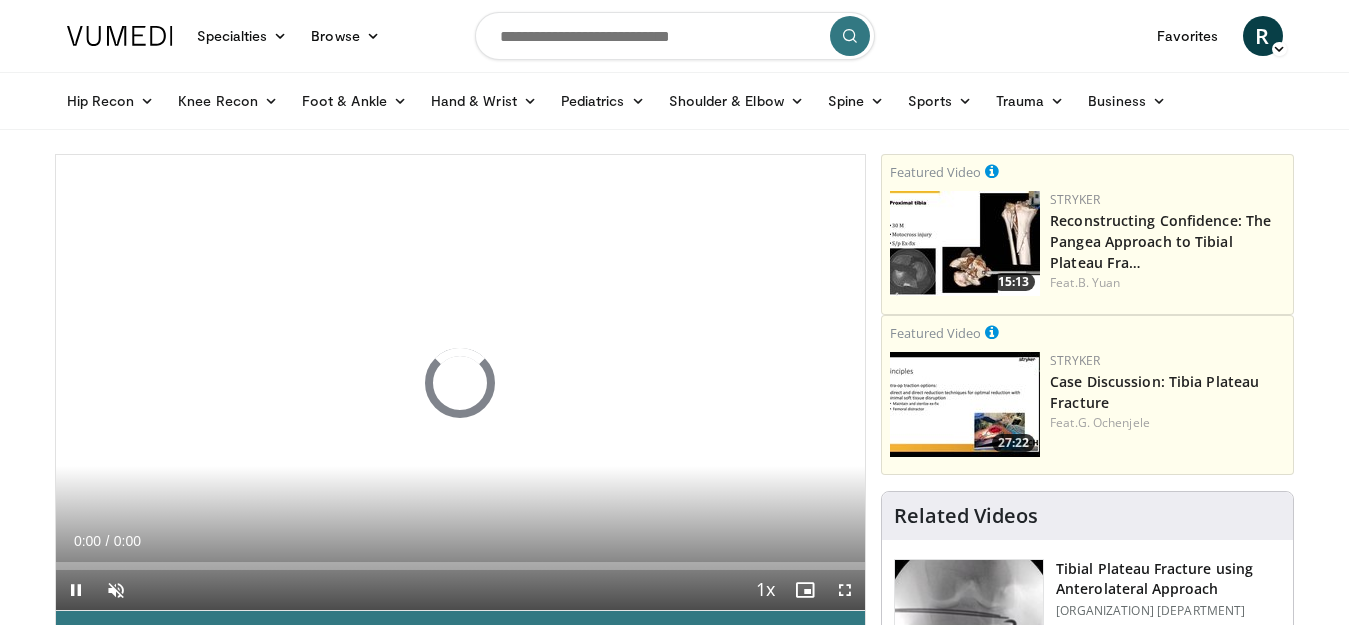 scroll, scrollTop: 100, scrollLeft: 0, axis: vertical 